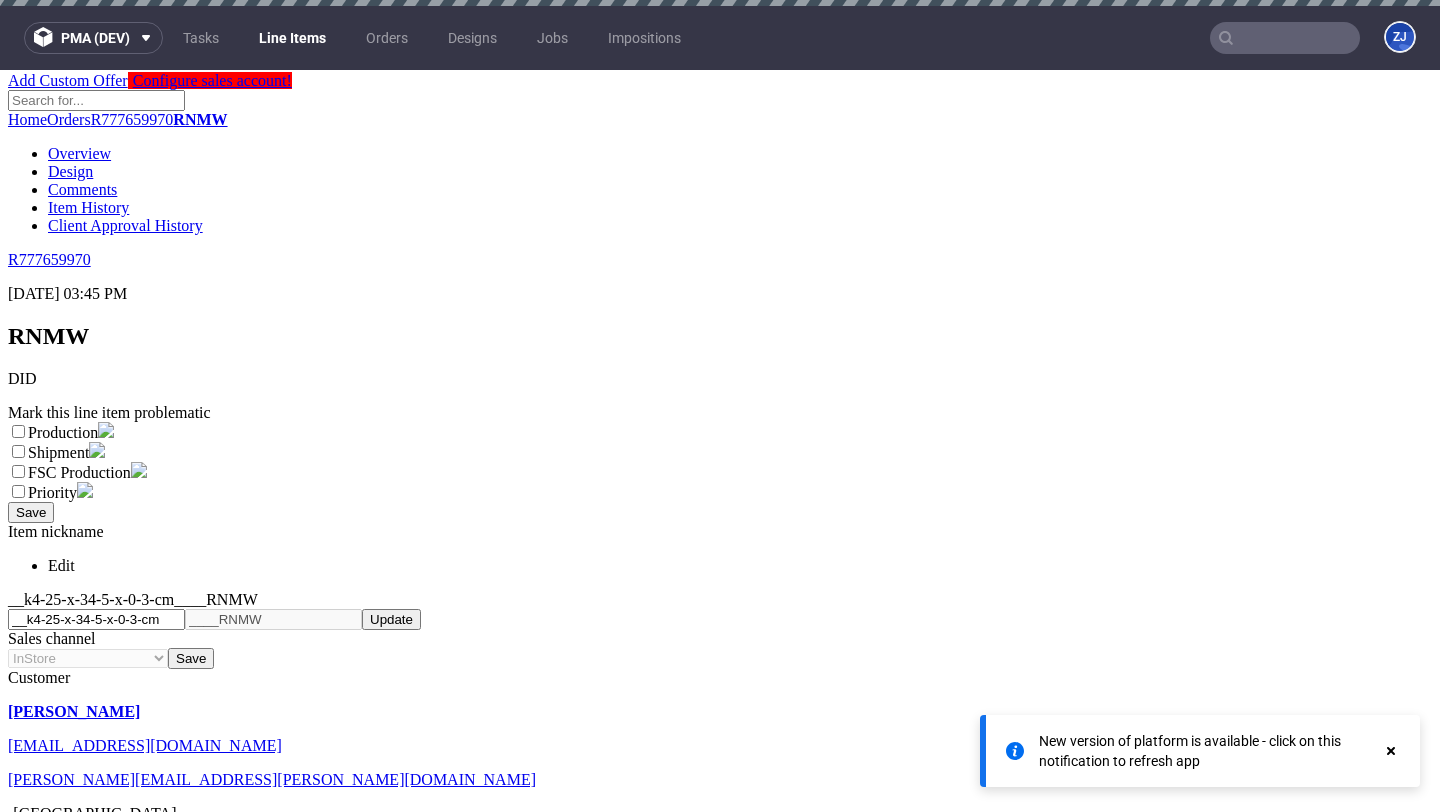 scroll, scrollTop: 0, scrollLeft: 0, axis: both 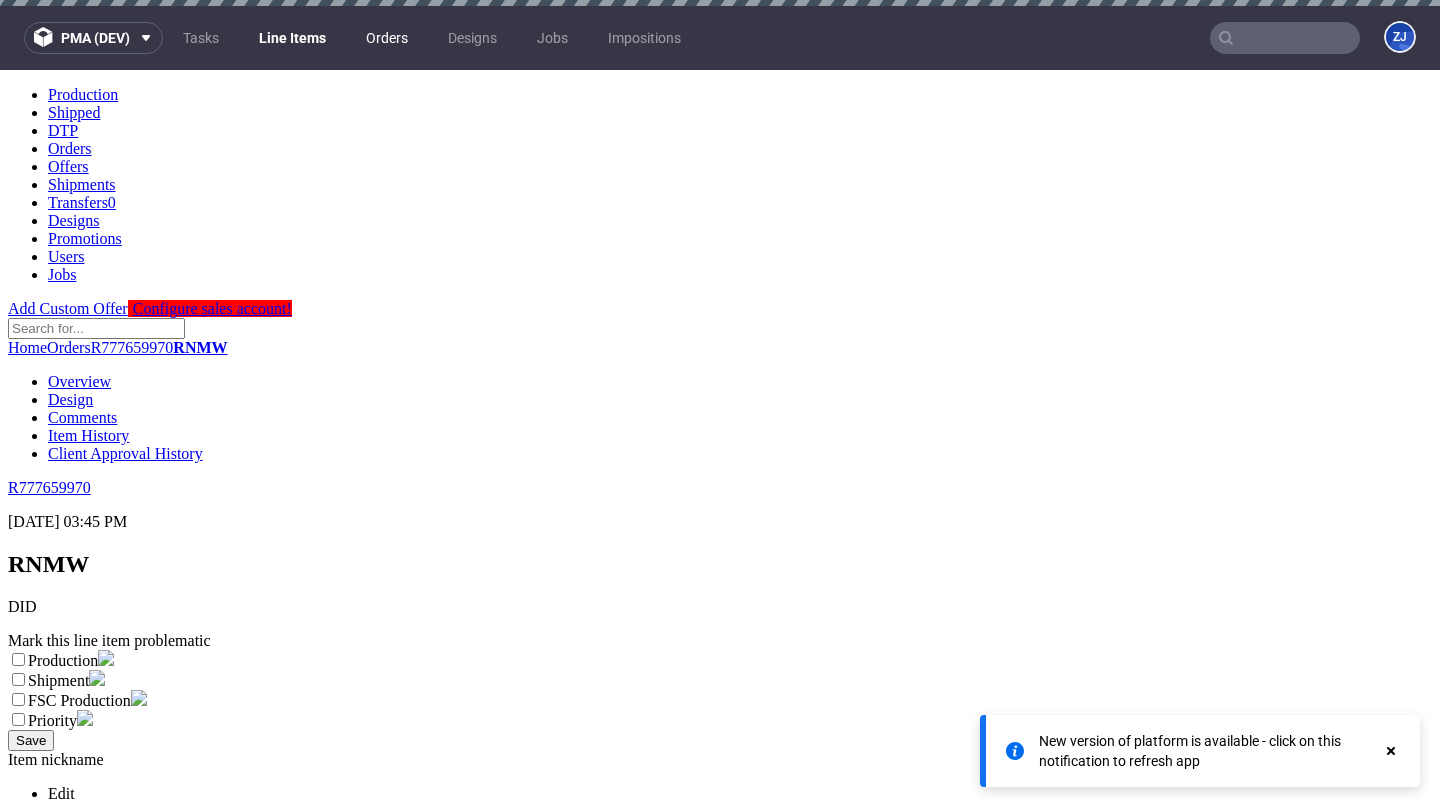 click on "Orders" at bounding box center [387, 38] 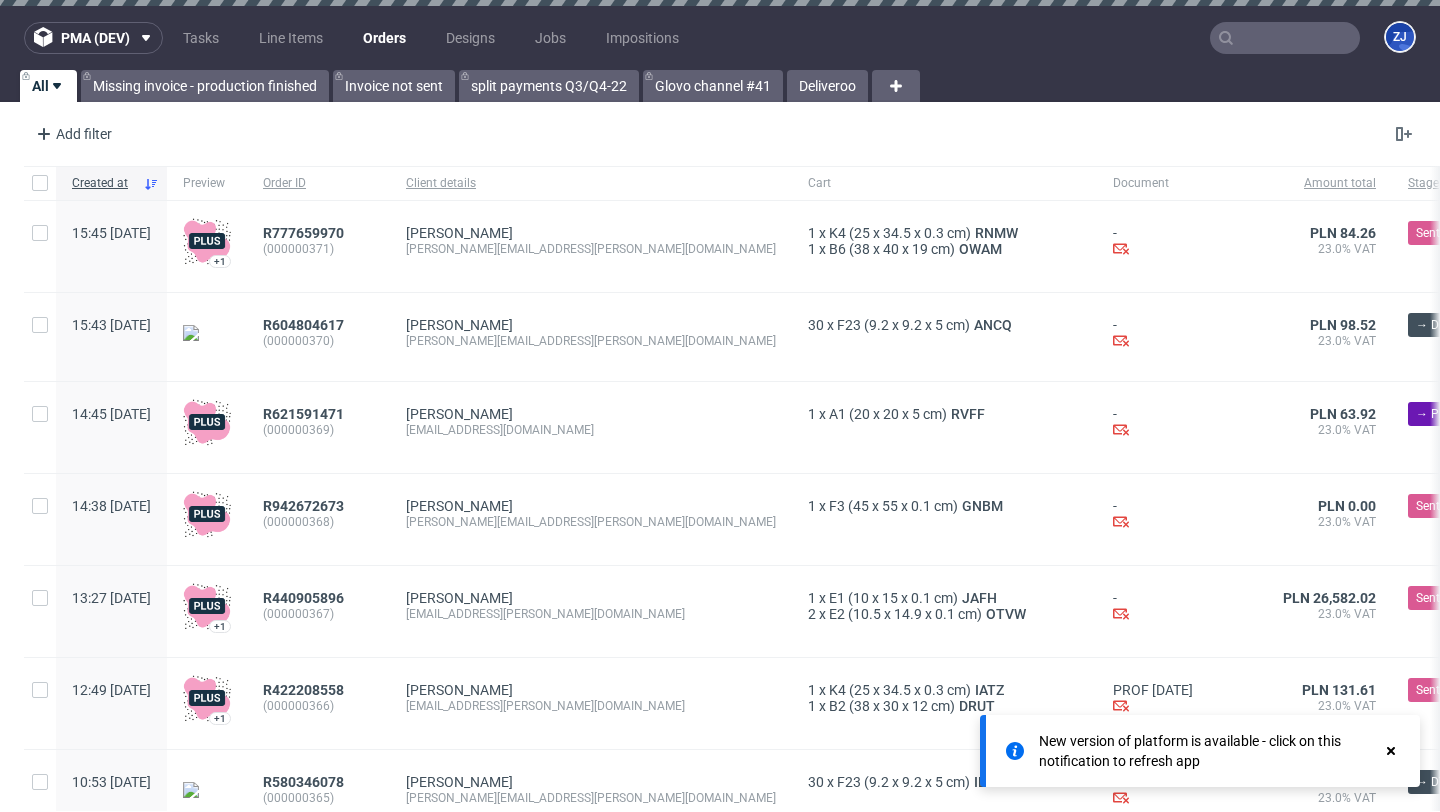 click 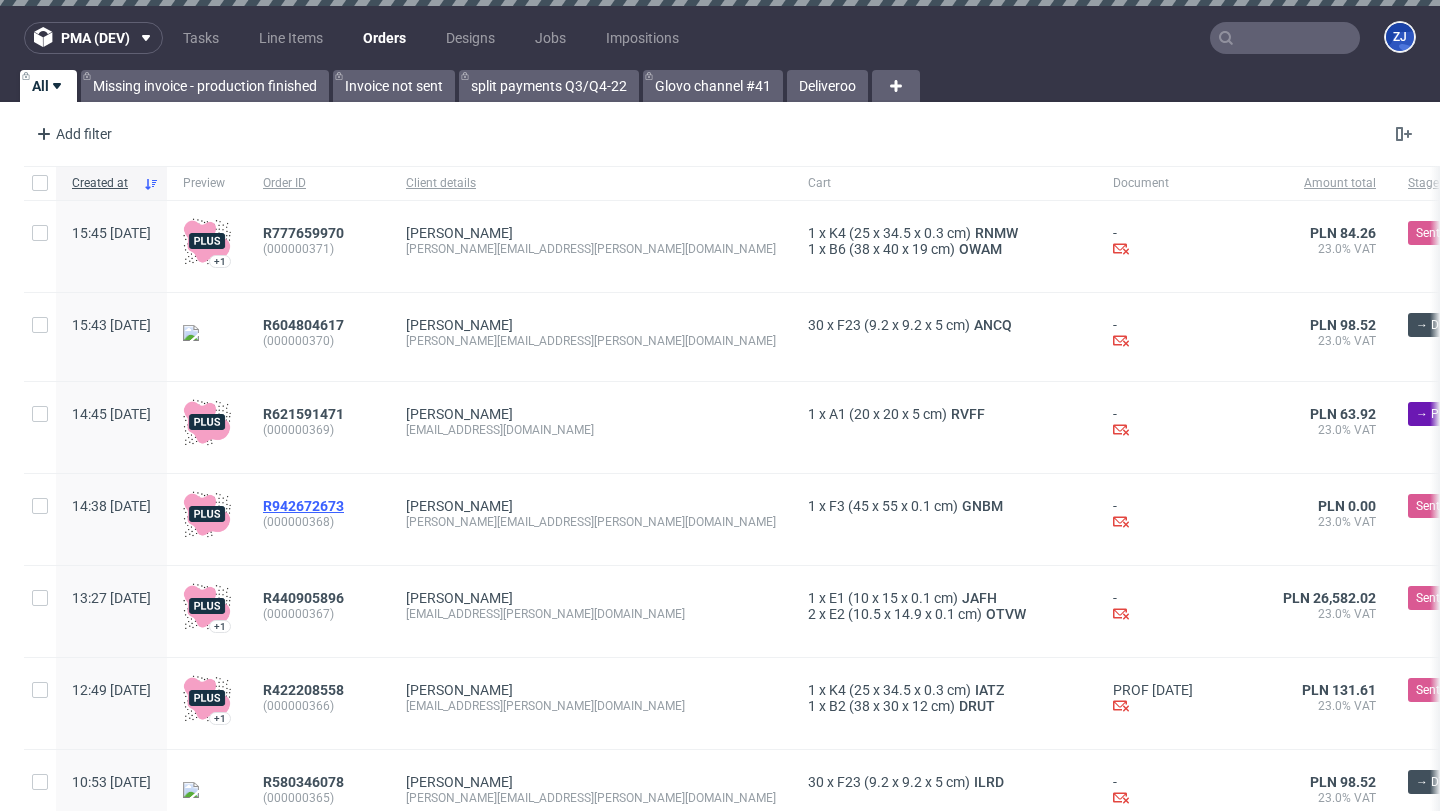 click on "R942672673" at bounding box center (303, 506) 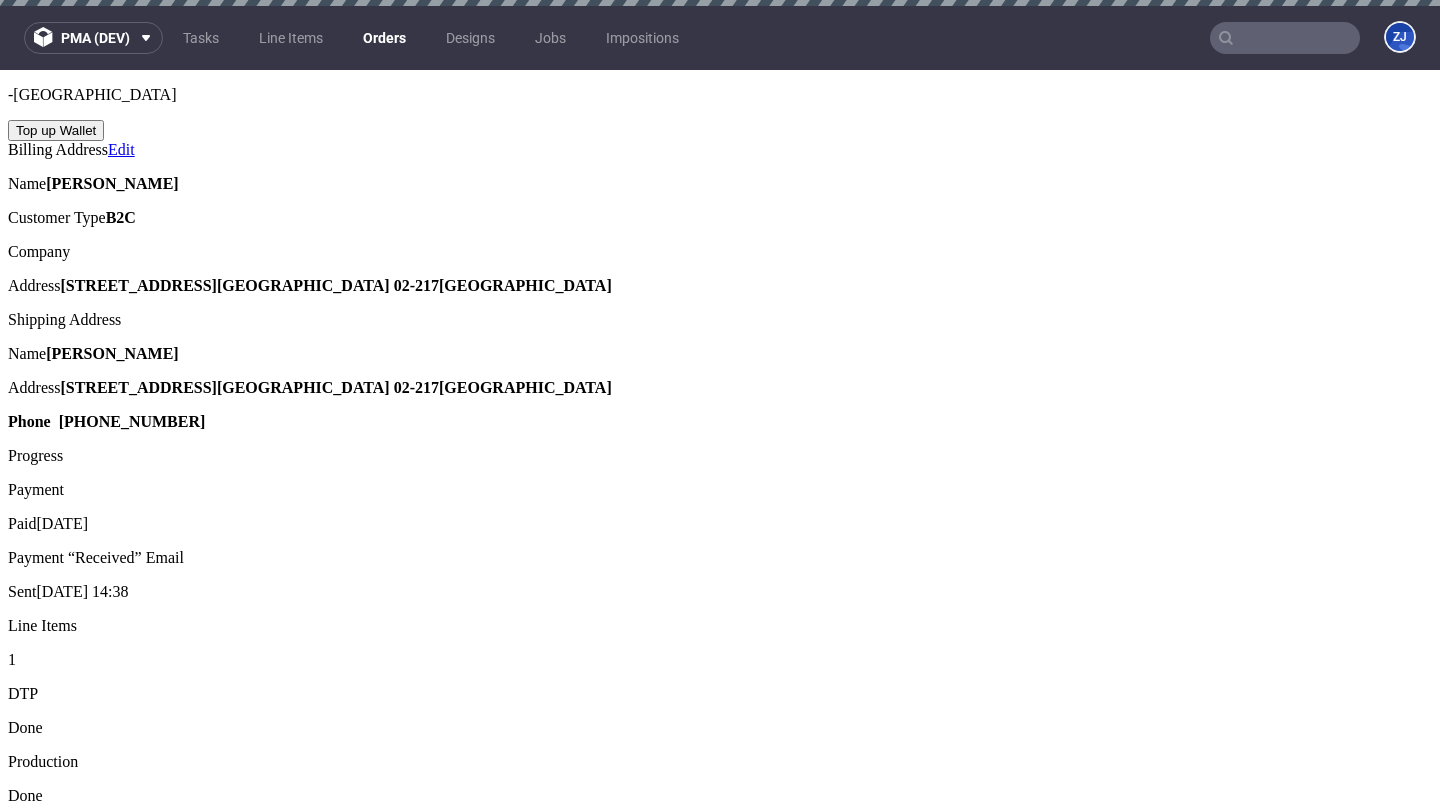 scroll, scrollTop: 1148, scrollLeft: 0, axis: vertical 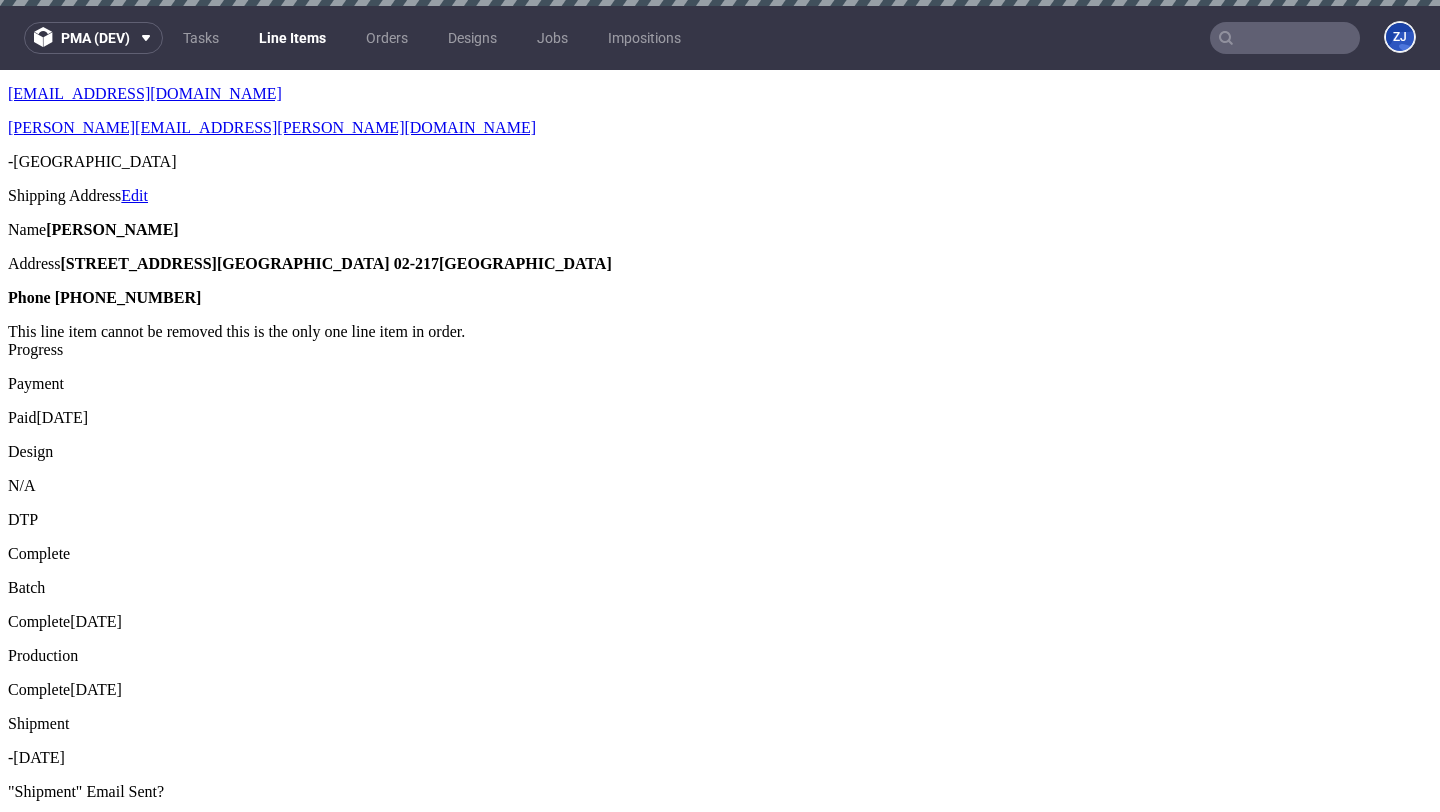 click on "Save" at bounding box center [31, 1550] 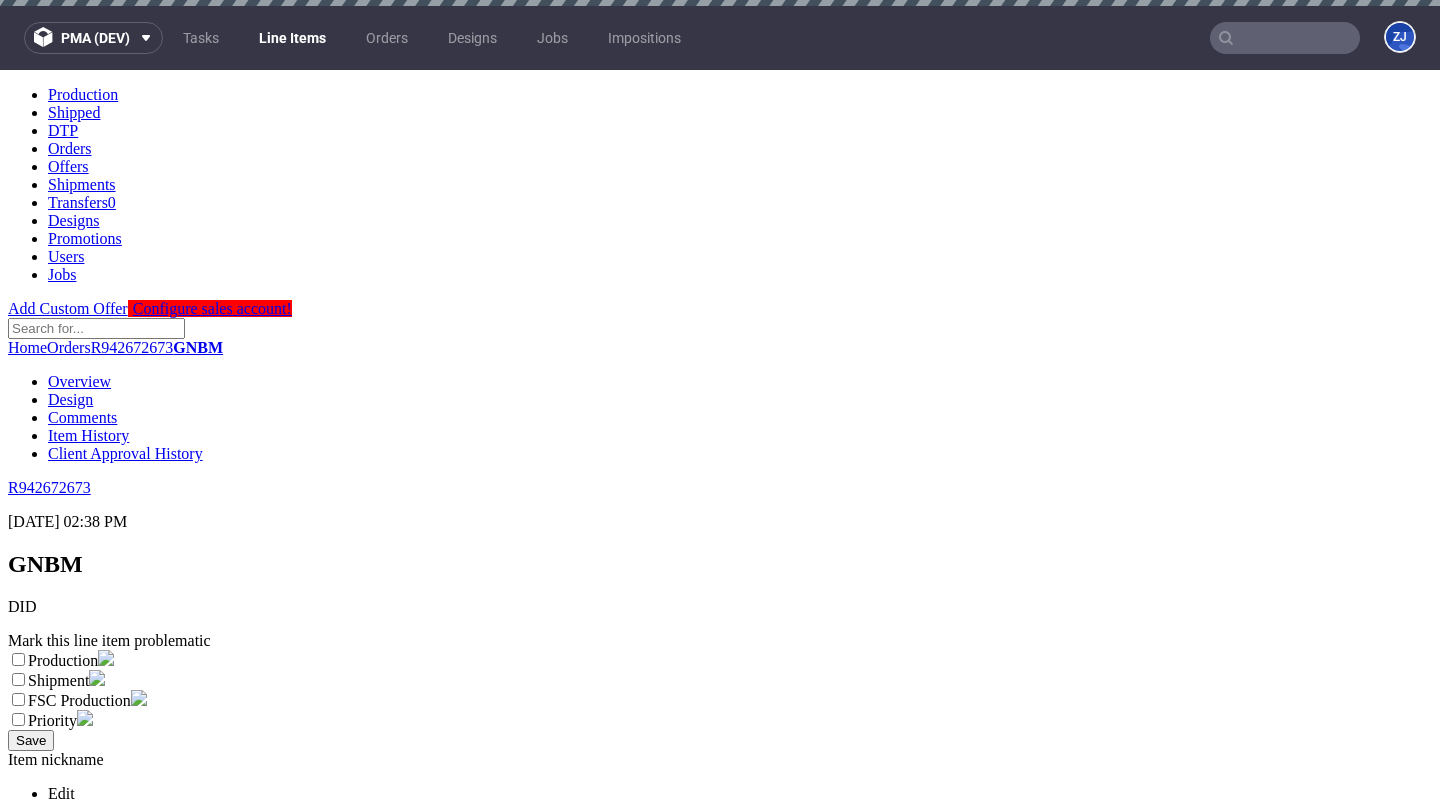 scroll, scrollTop: 880, scrollLeft: 0, axis: vertical 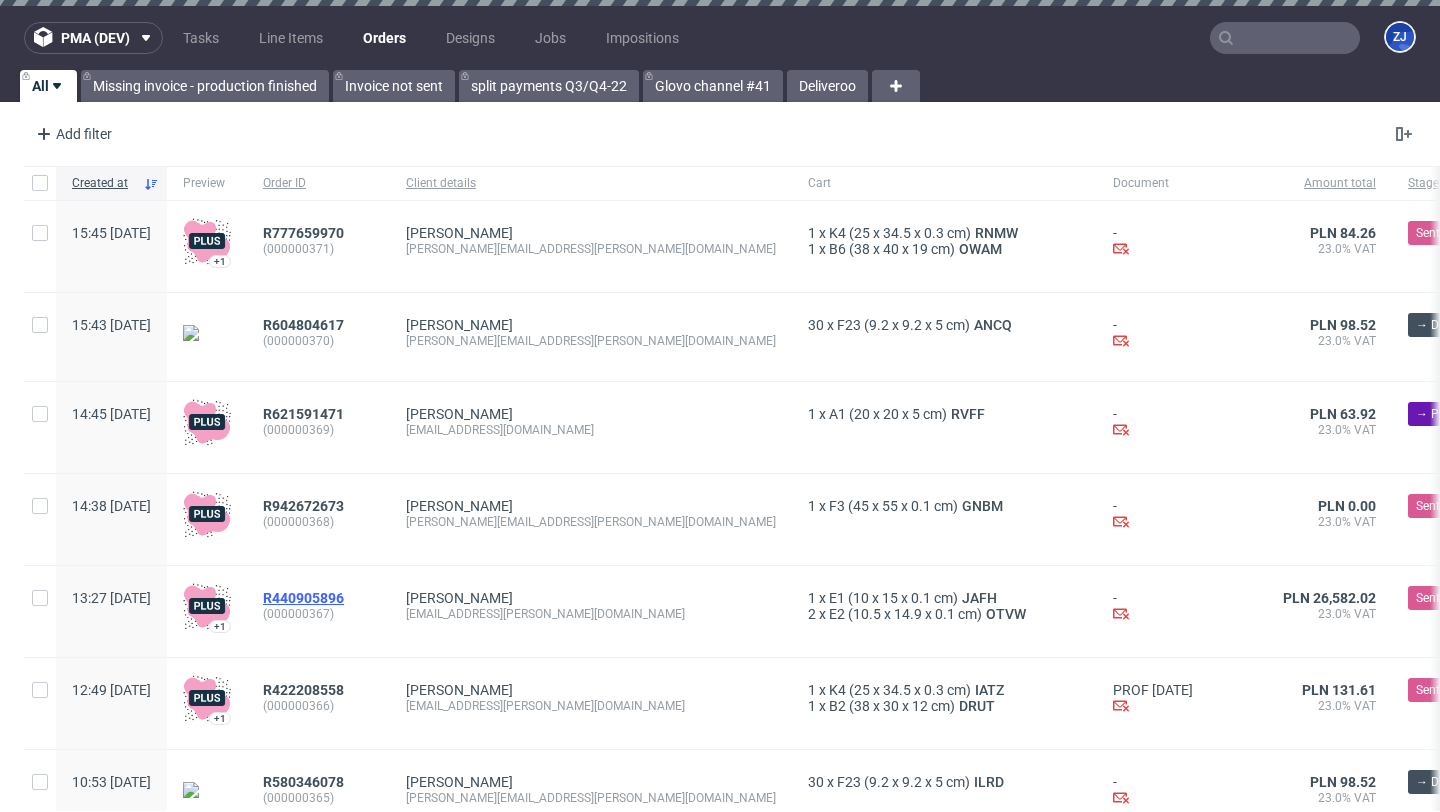 click on "R440905896" at bounding box center [303, 598] 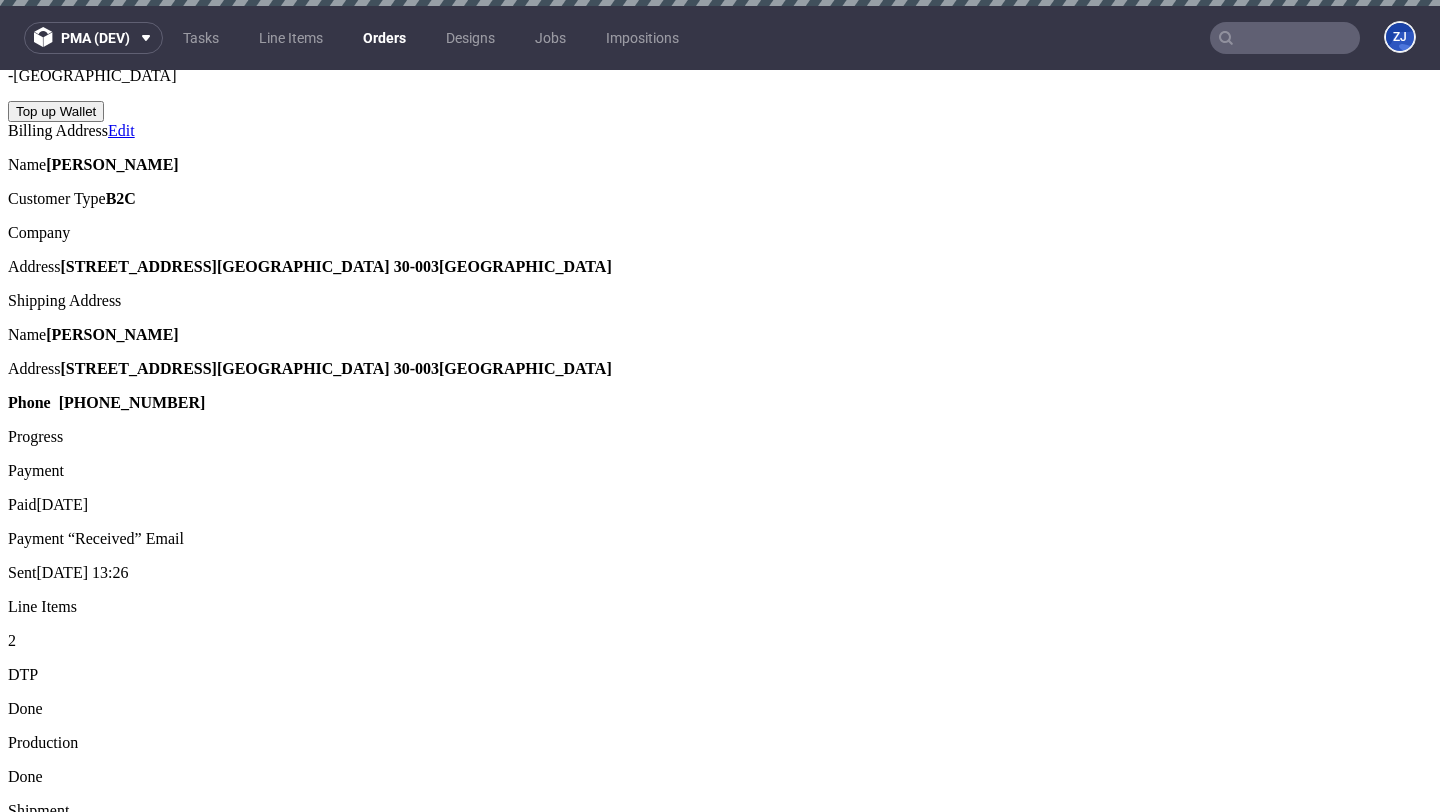 scroll, scrollTop: 1429, scrollLeft: 0, axis: vertical 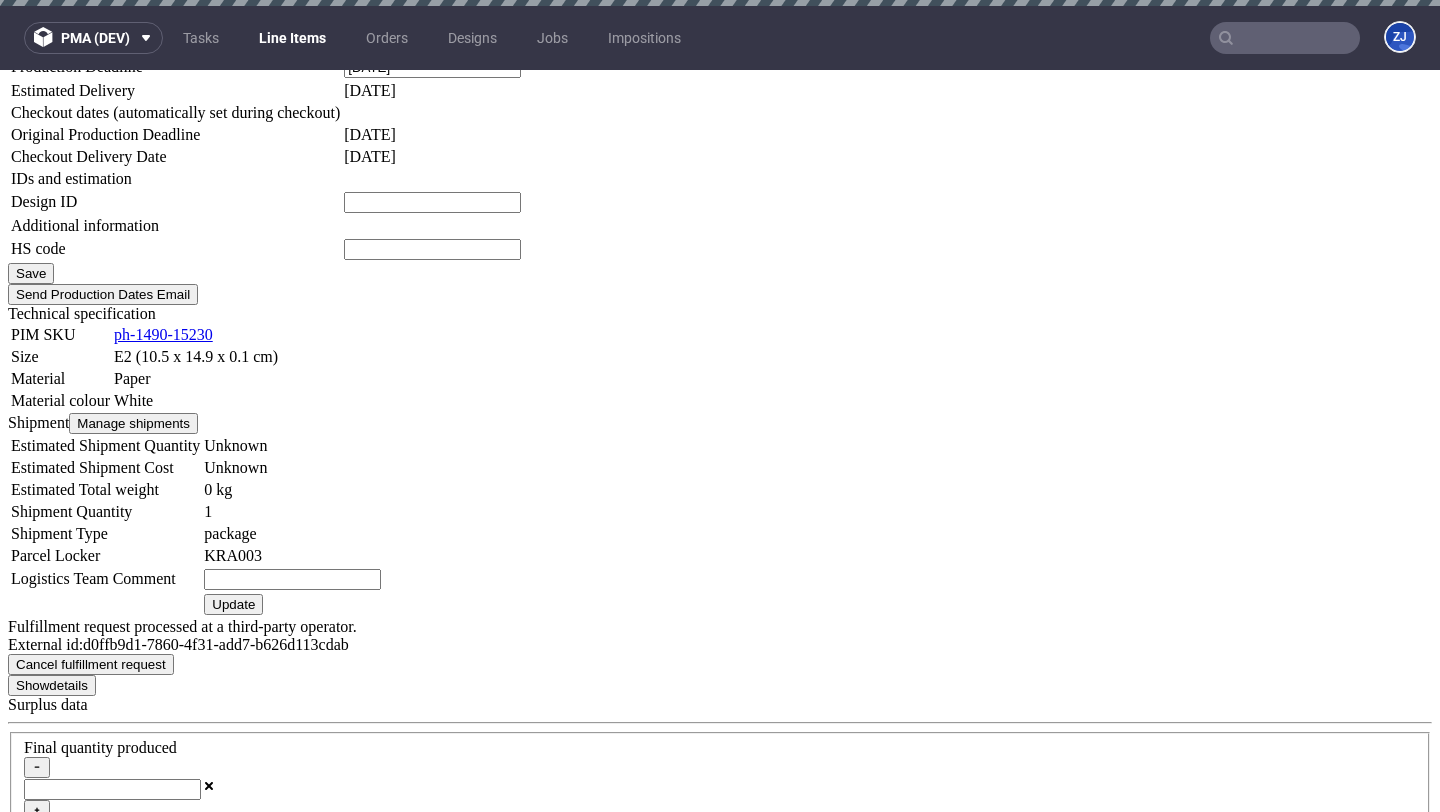 click on "JAFH" at bounding box center [80, 1815] 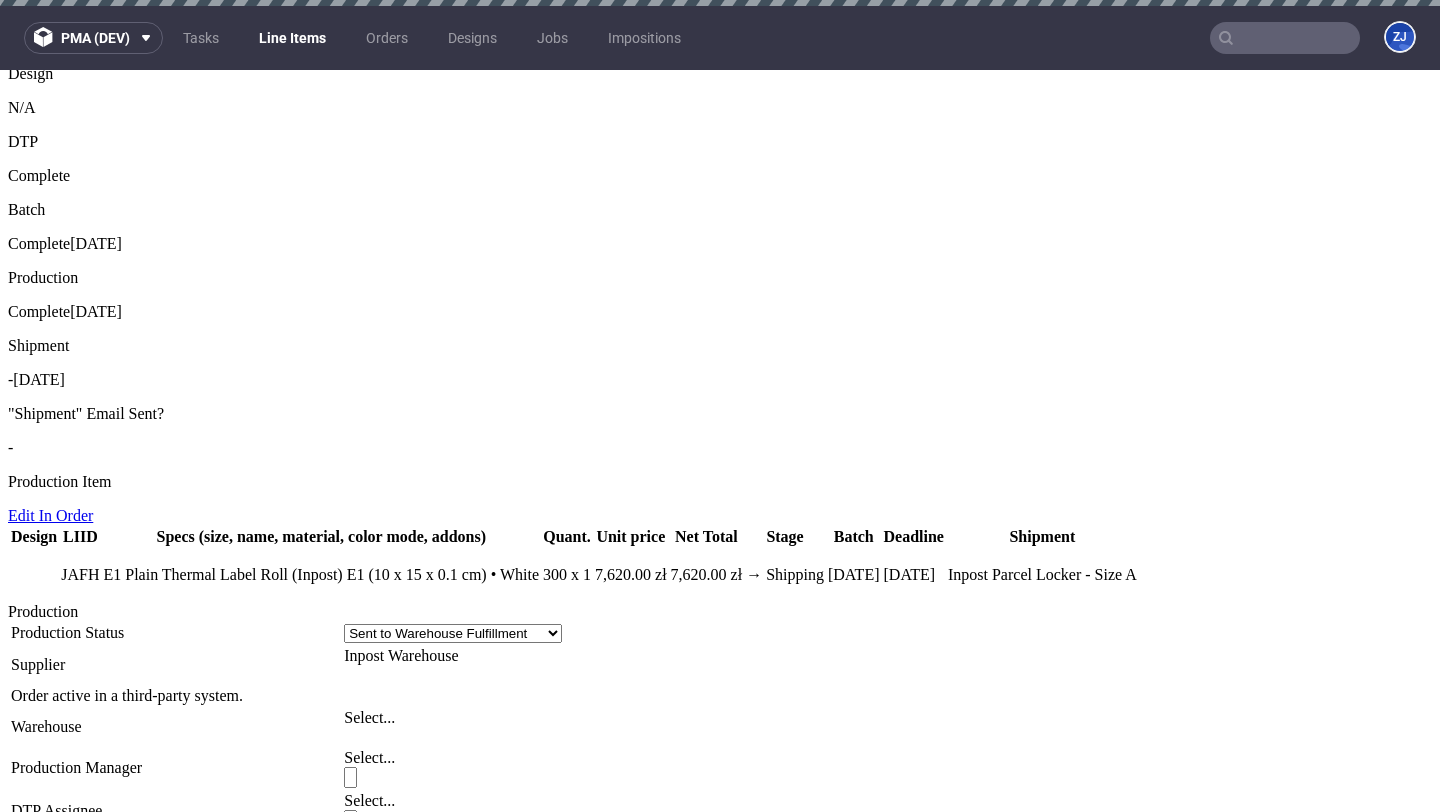 scroll, scrollTop: 0, scrollLeft: 0, axis: both 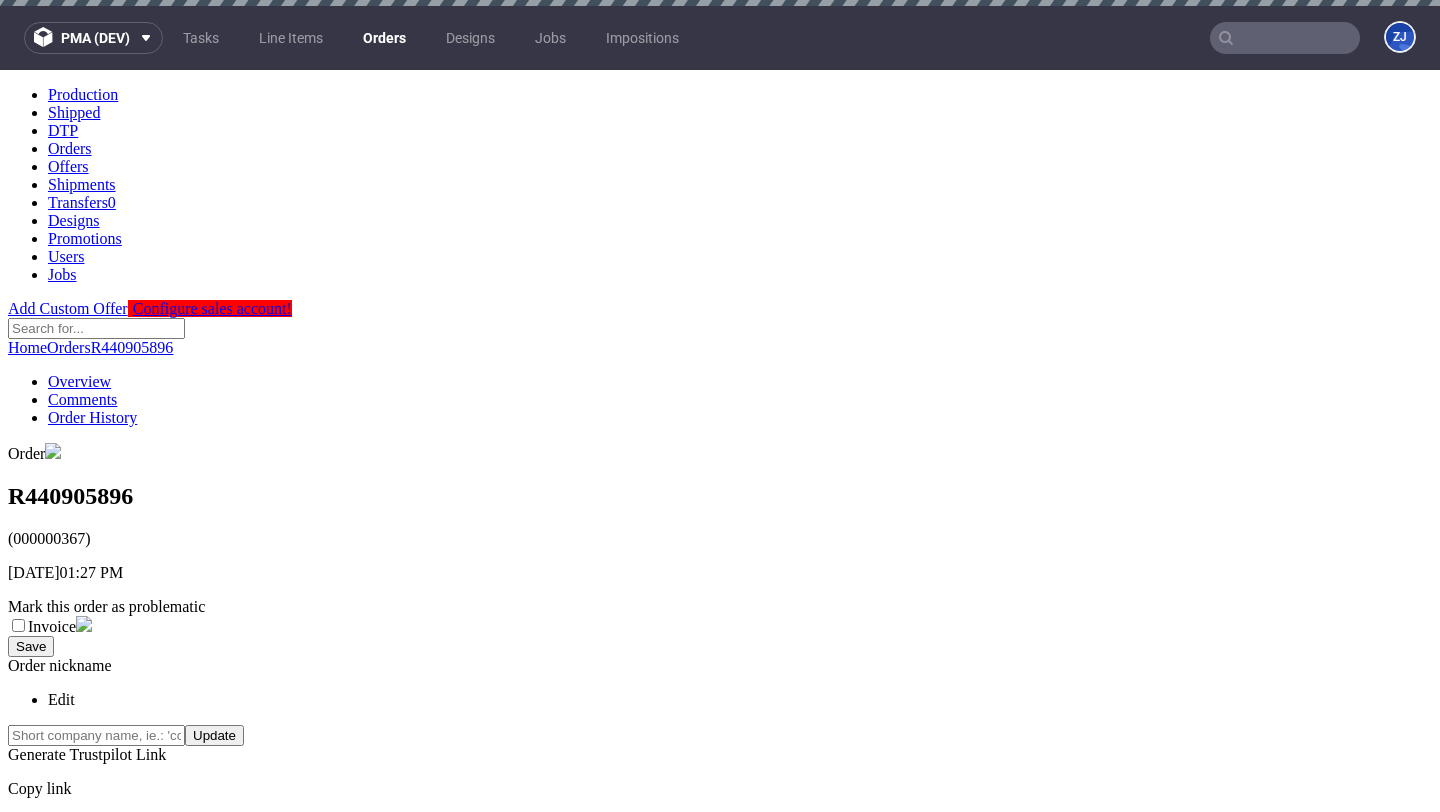 click on "ZJ" at bounding box center (1400, 38) 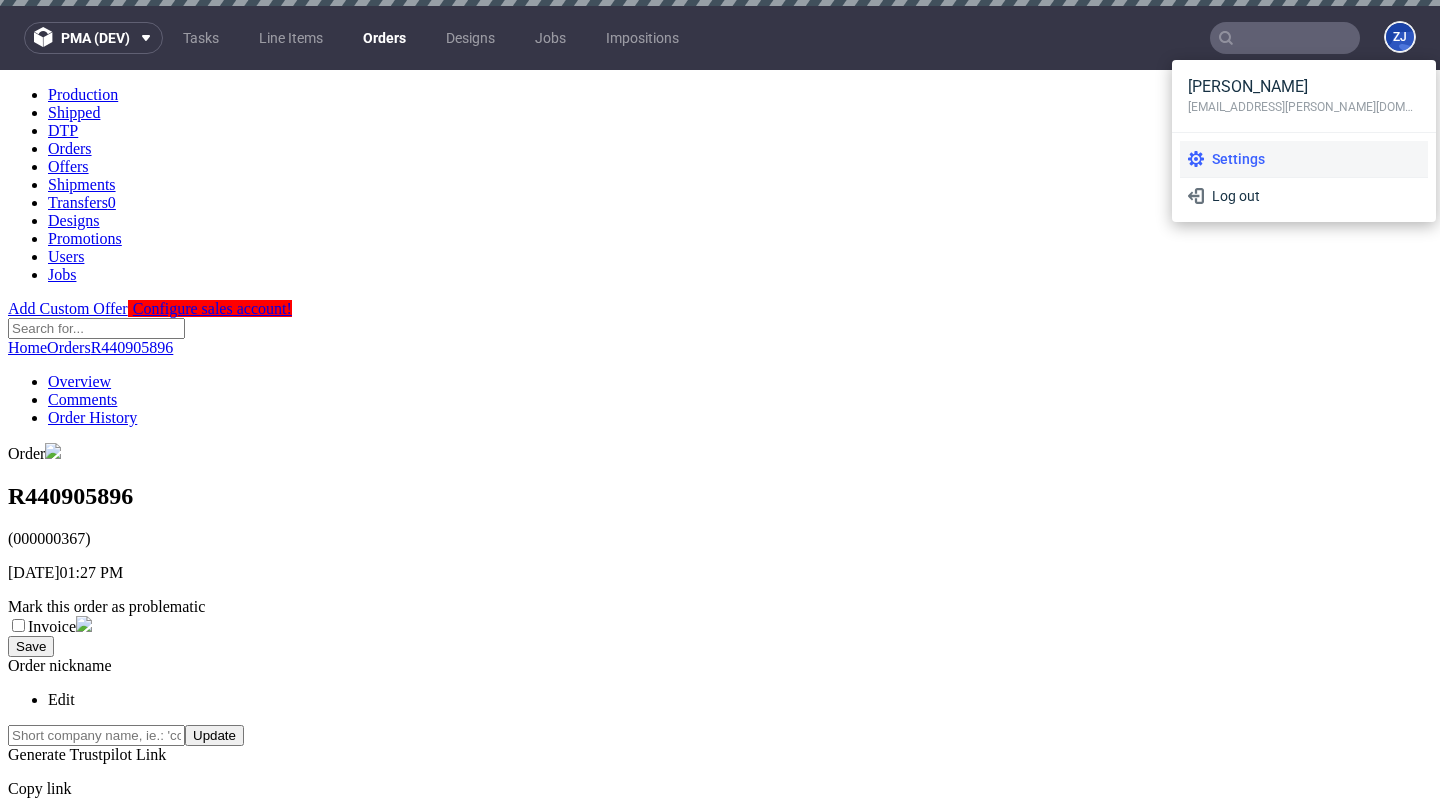click on "Settings" at bounding box center [1312, 159] 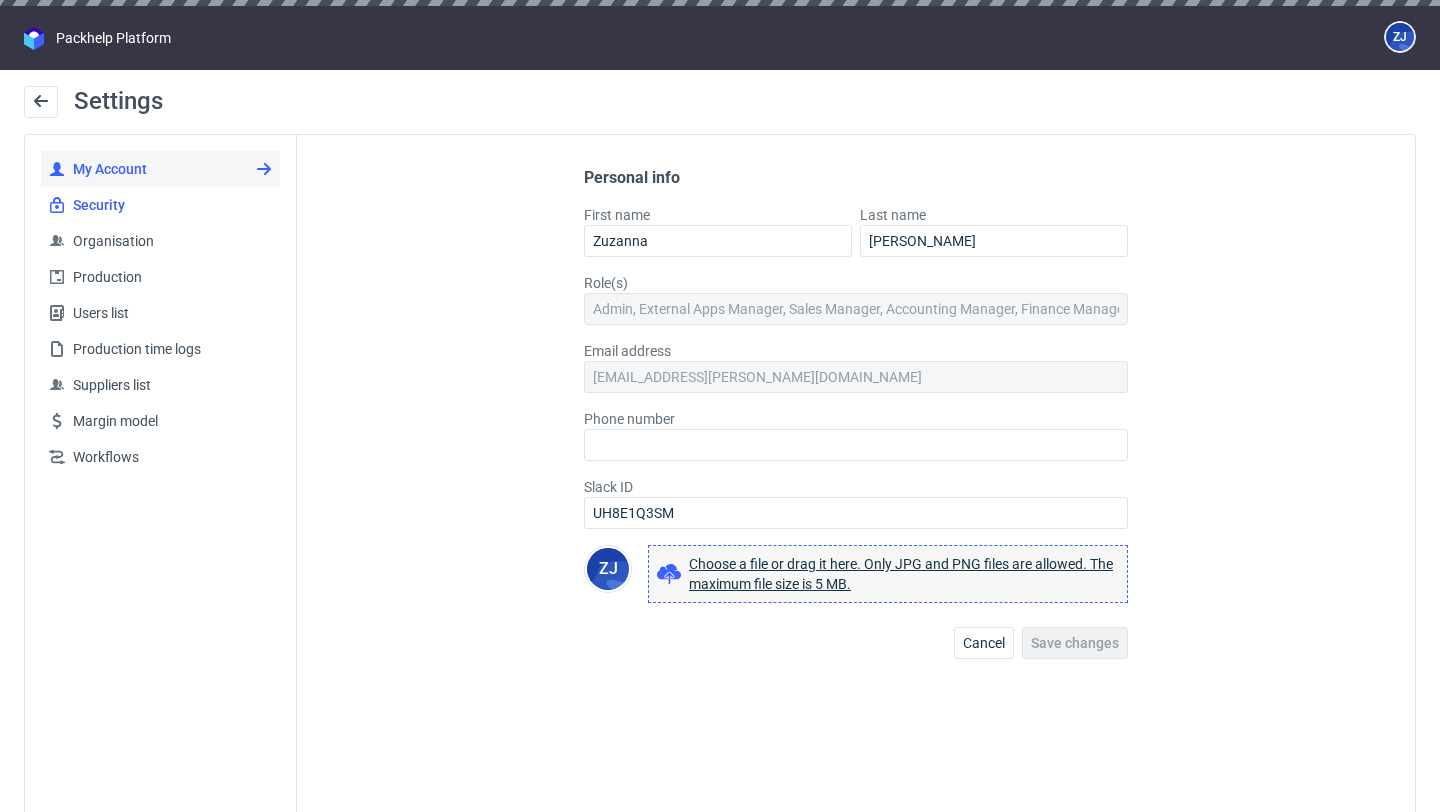click on "Security" at bounding box center (160, 205) 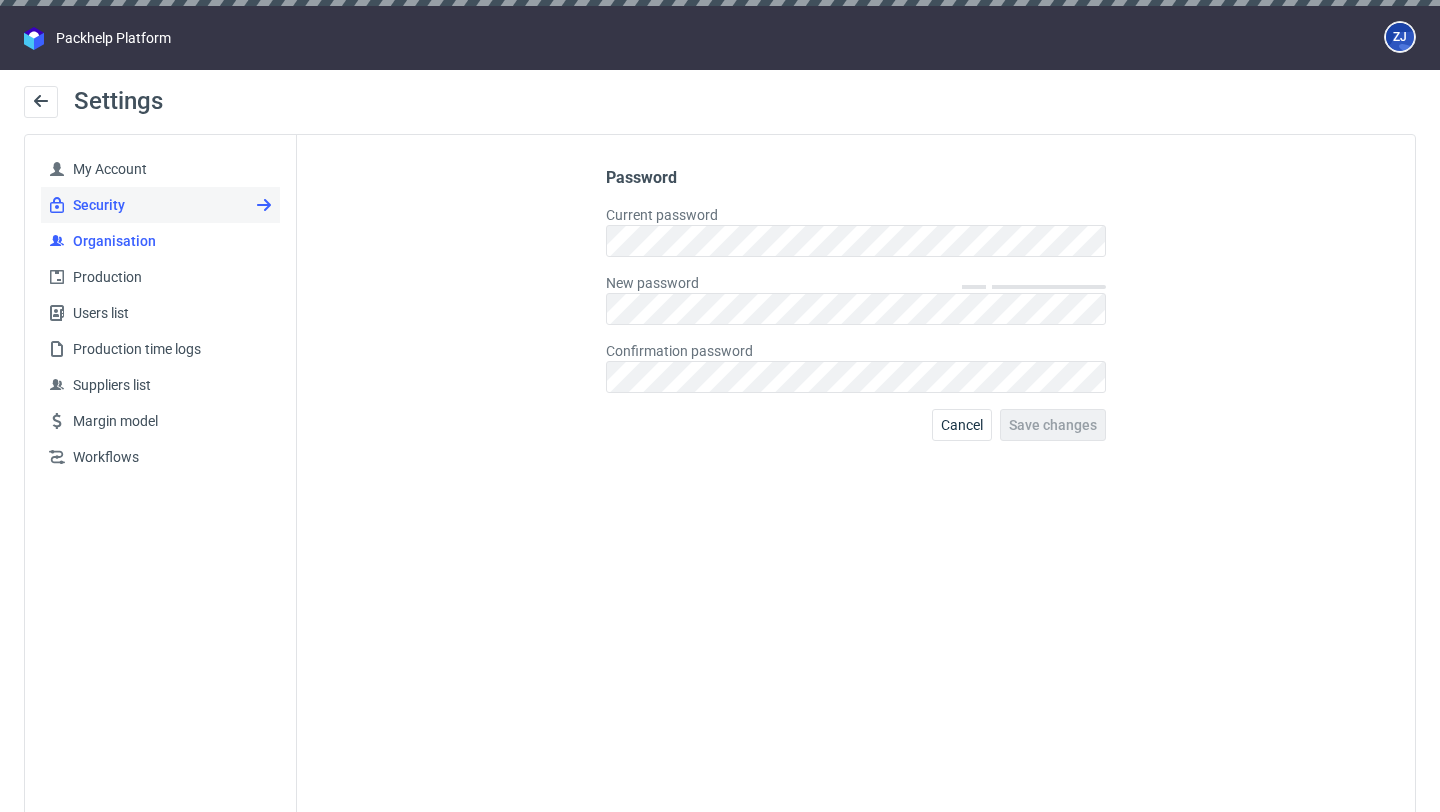 click on "Organisation" at bounding box center [168, 241] 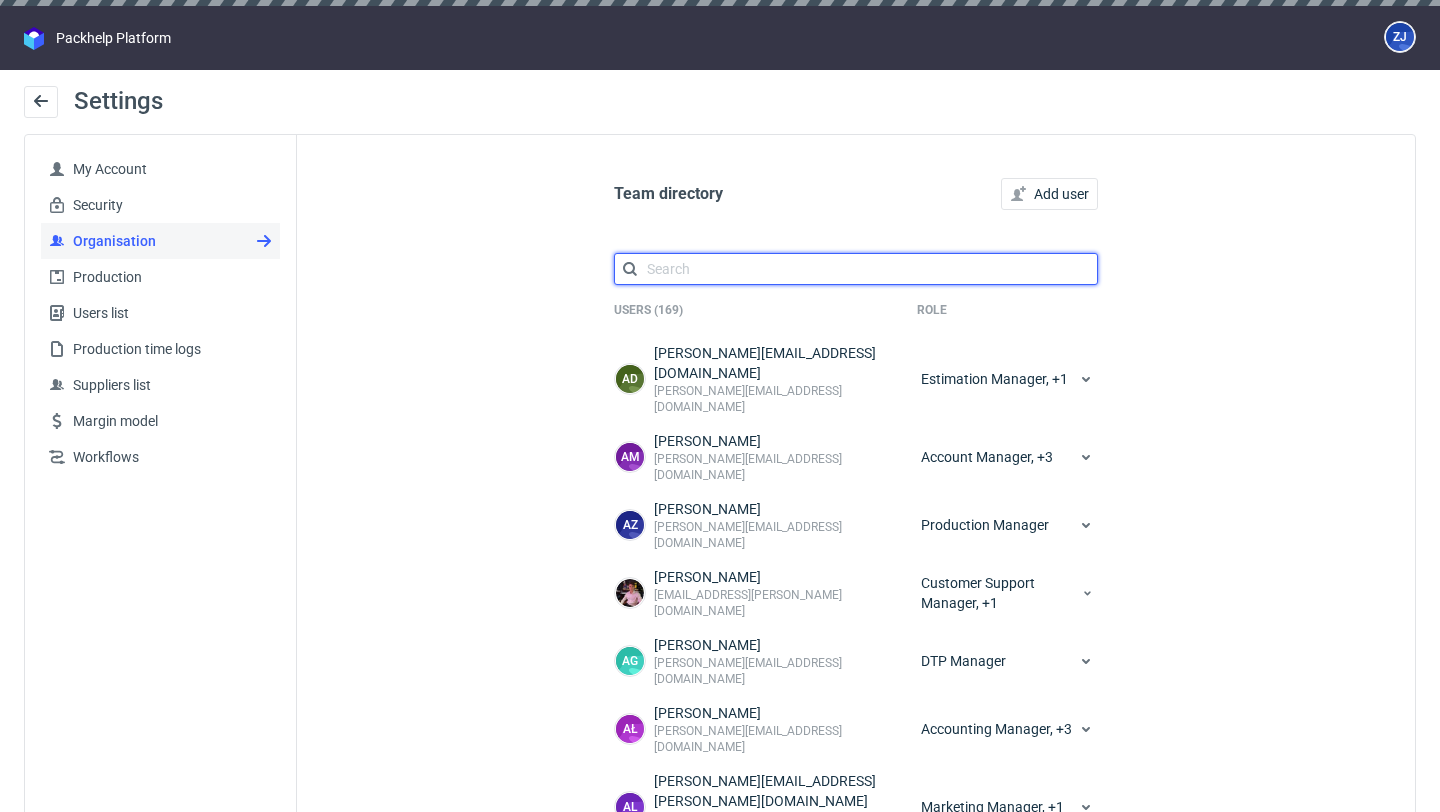 click at bounding box center [856, 269] 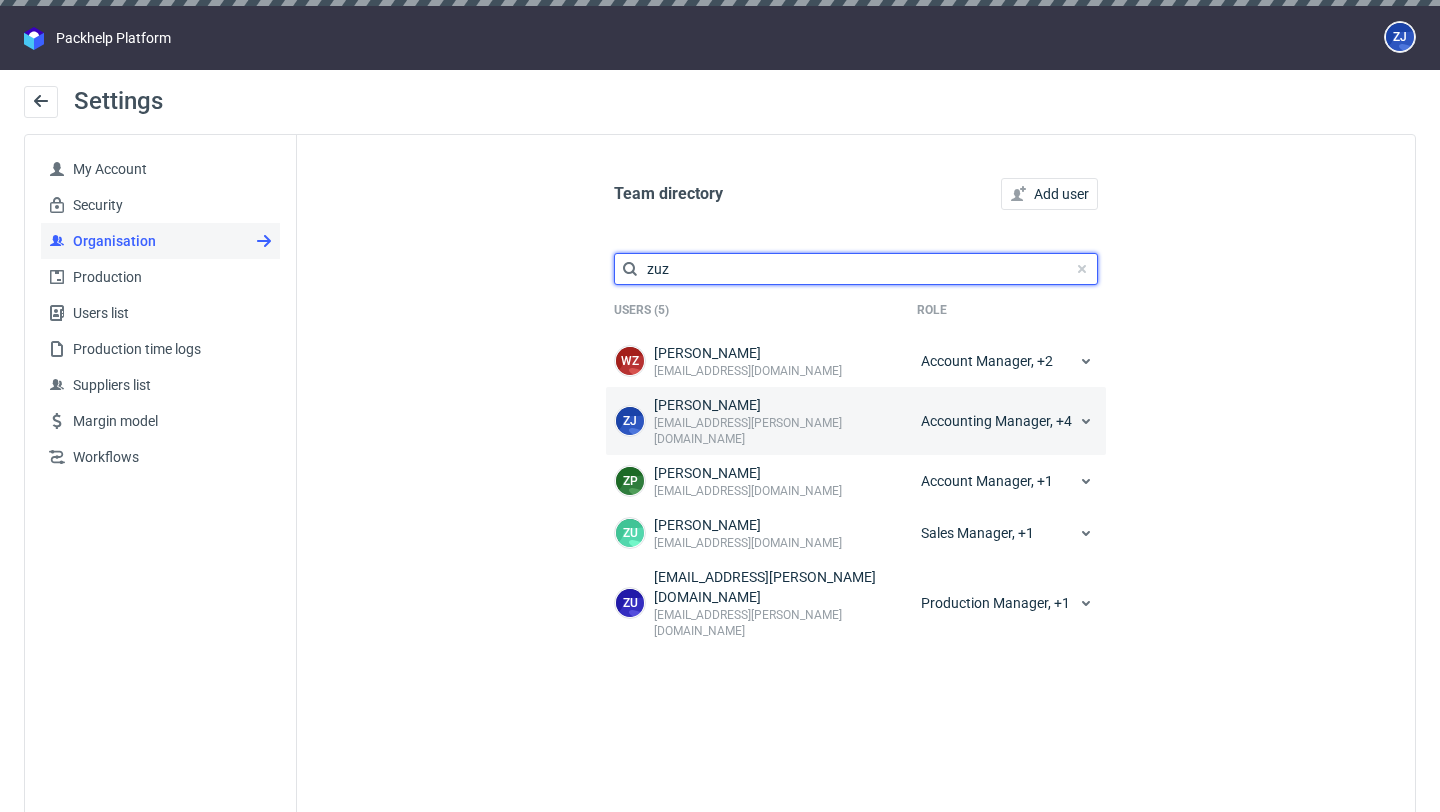 type on "zuz" 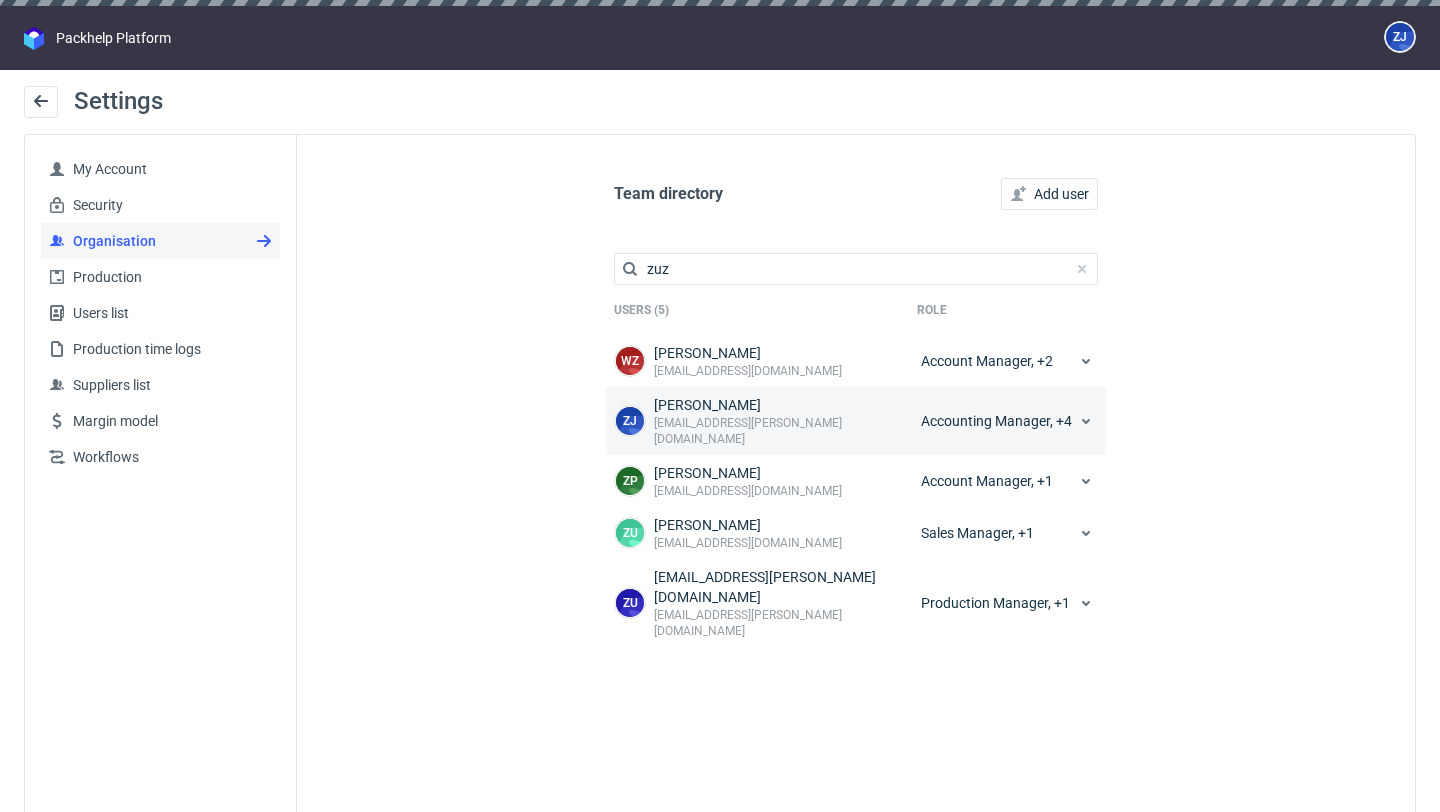 click on "zuzanna.jozefowicz@packhelp.com" at bounding box center (785, 431) 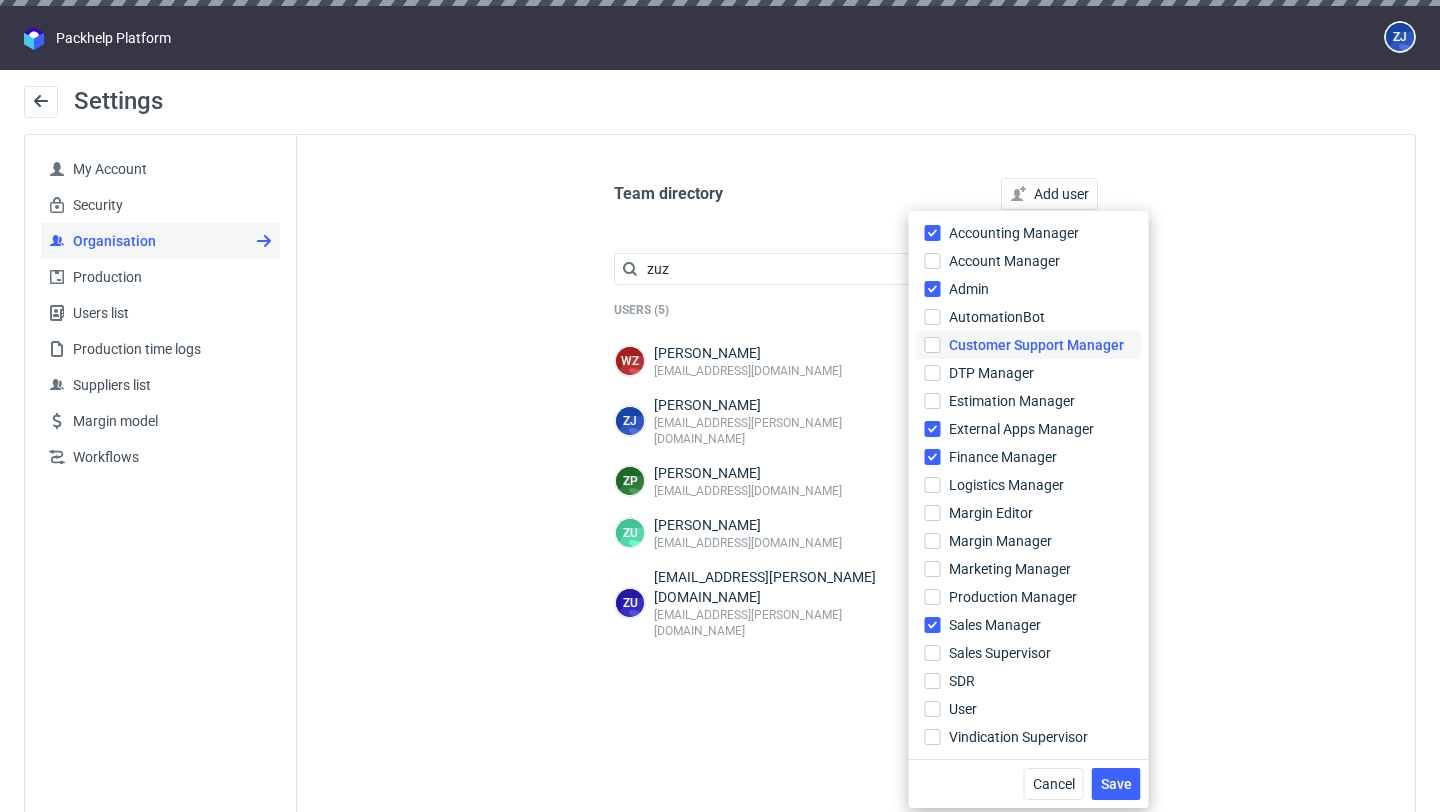 click on "Customer Support Manager" at bounding box center [1036, 345] 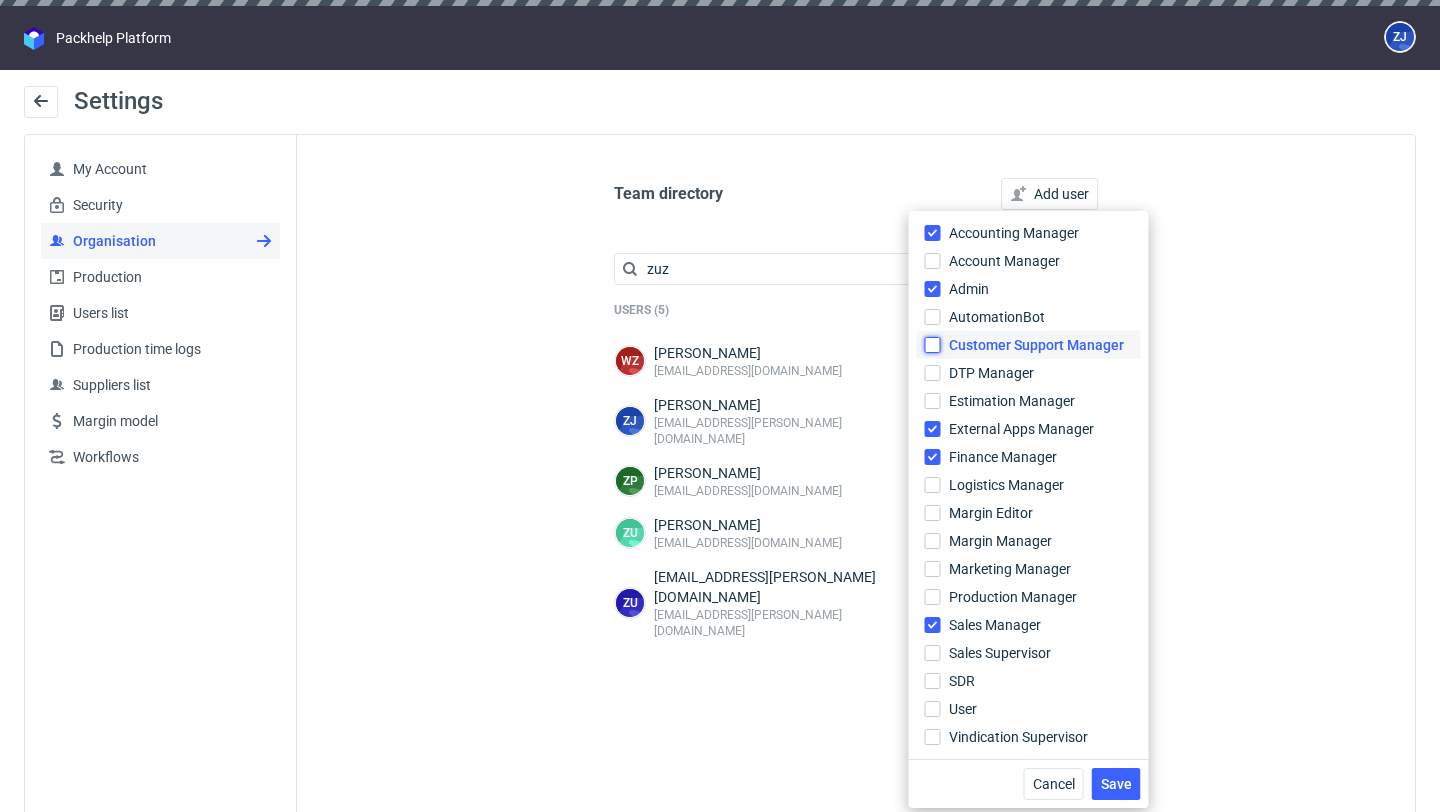 click on "Customer Support Manager" at bounding box center (933, 345) 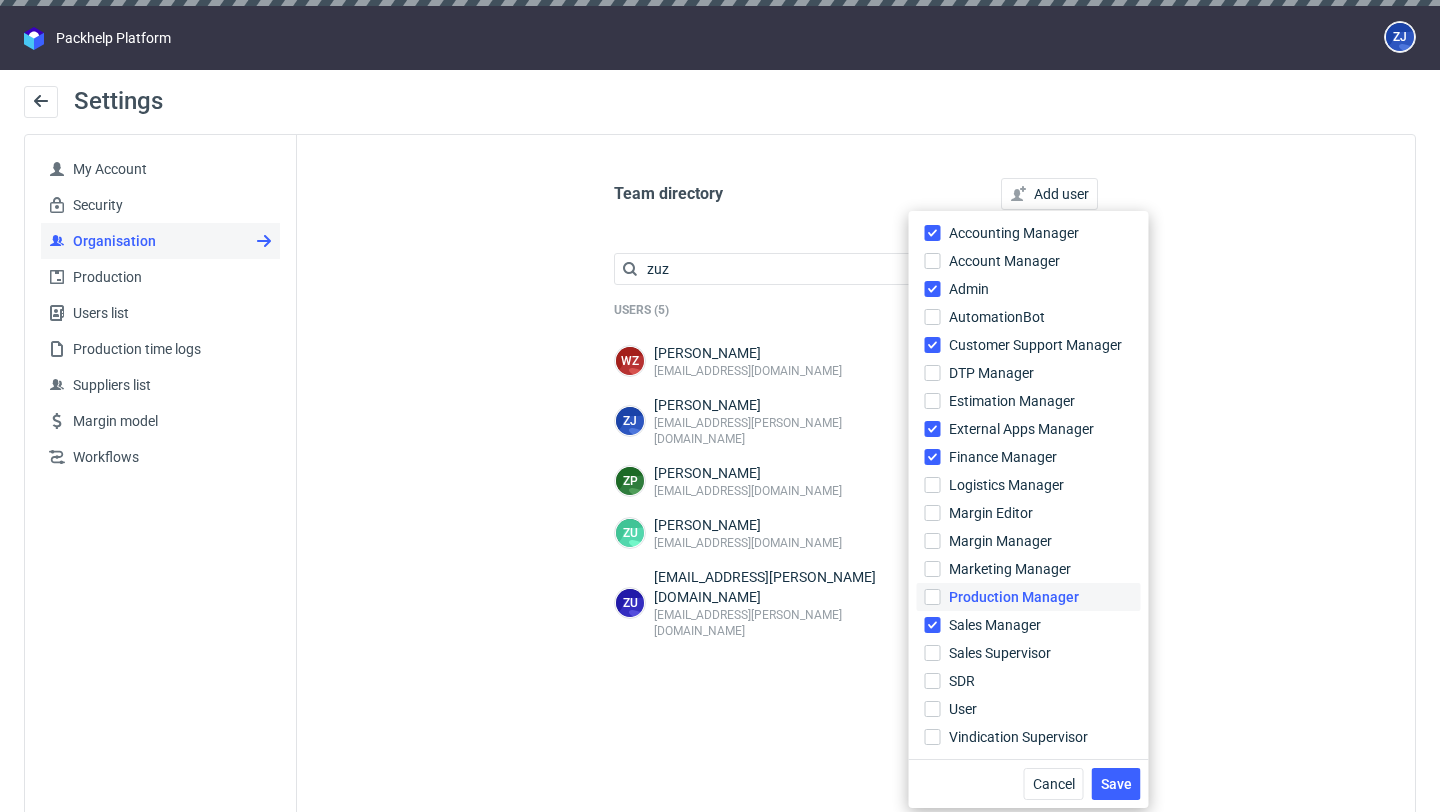 click on "Production Manager" at bounding box center (1014, 597) 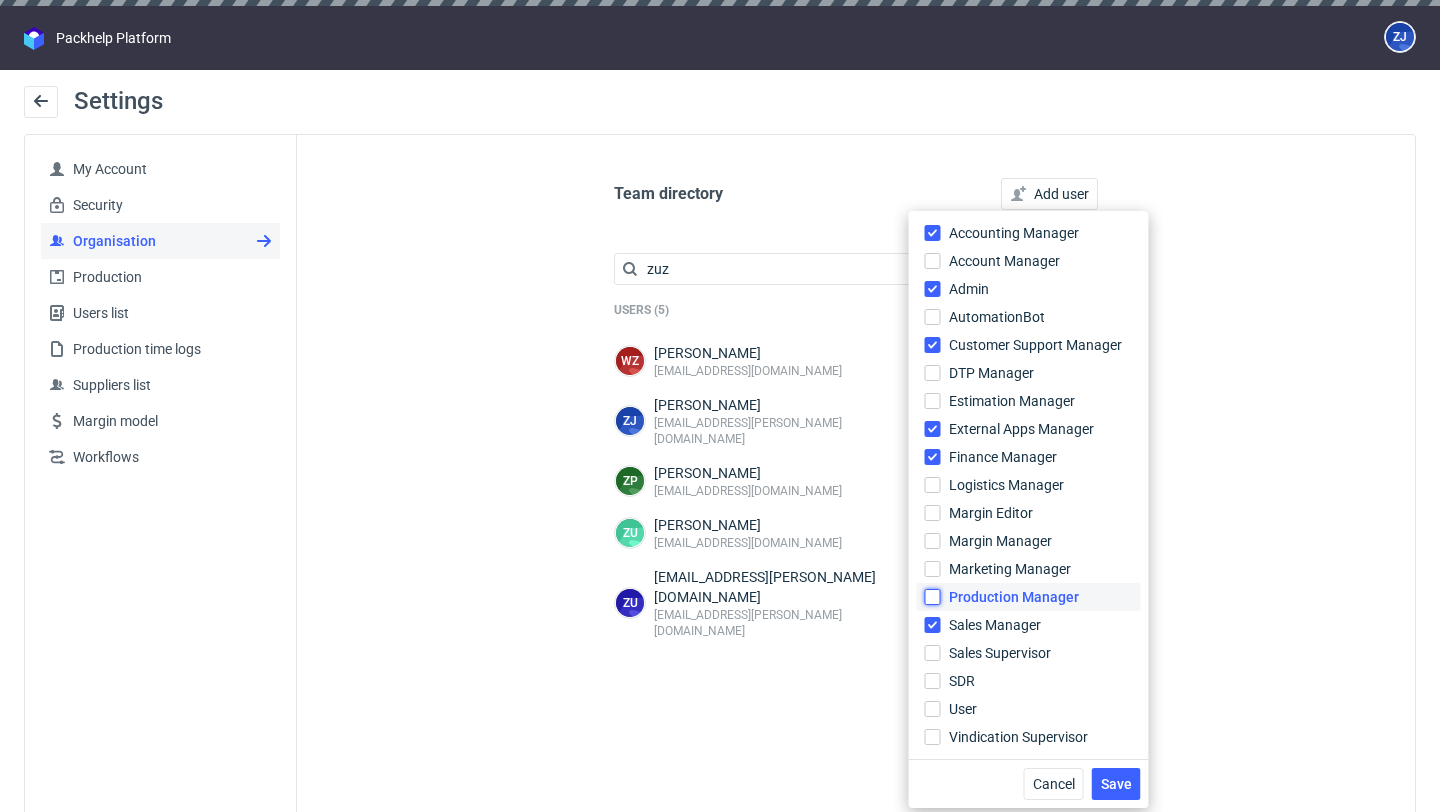 click on "Production Manager" at bounding box center [933, 597] 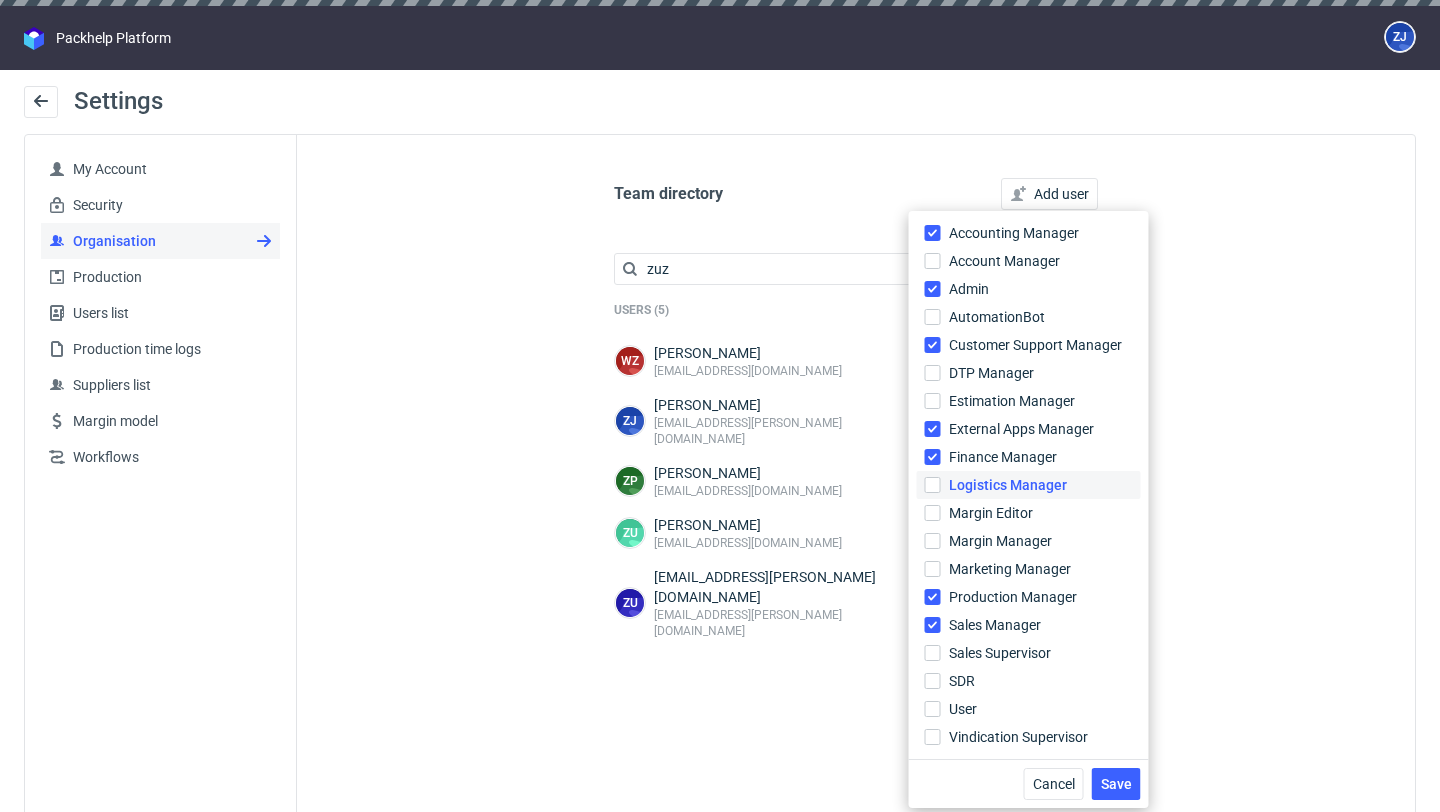 click on "Logistics Manager" at bounding box center (1008, 485) 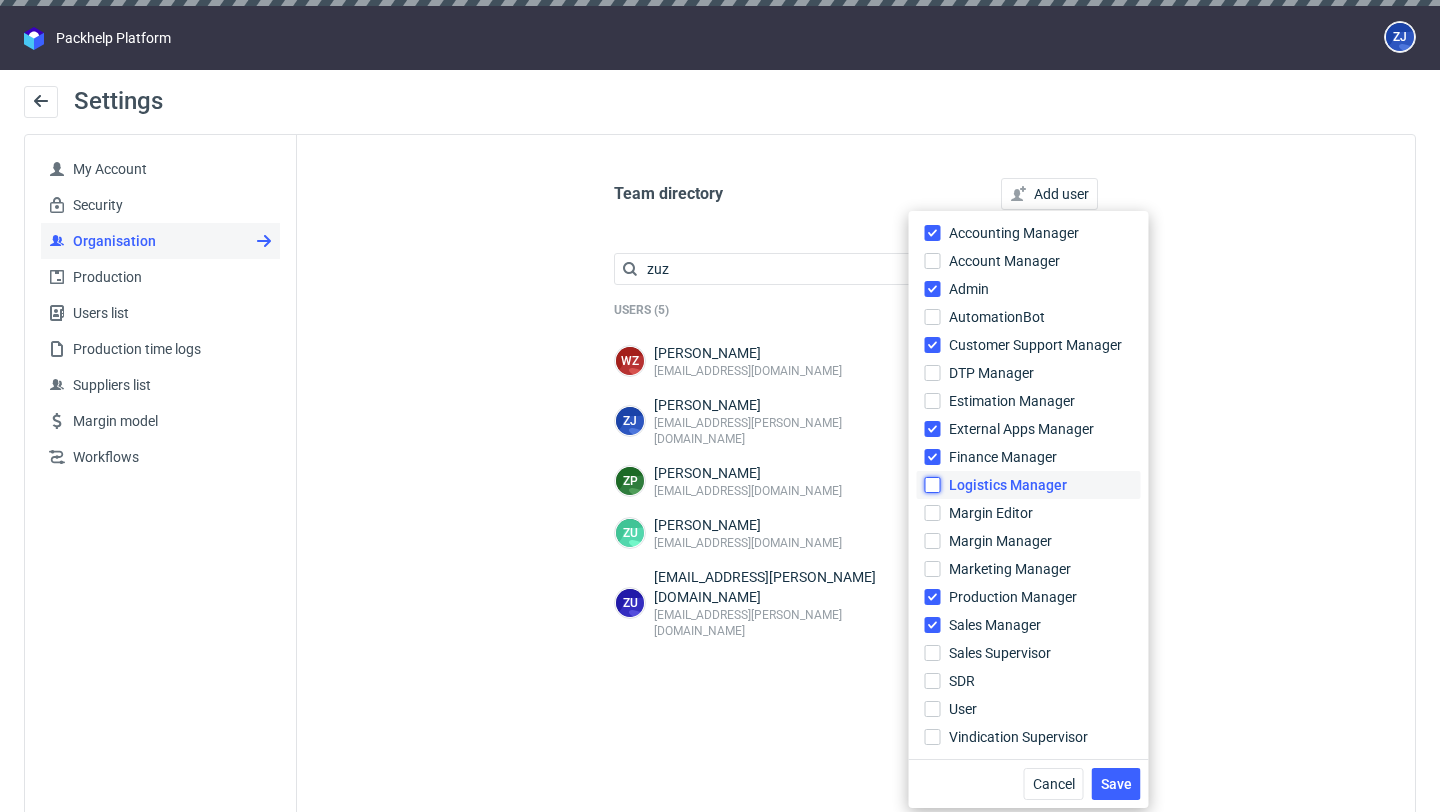 click on "Logistics Manager" at bounding box center [933, 485] 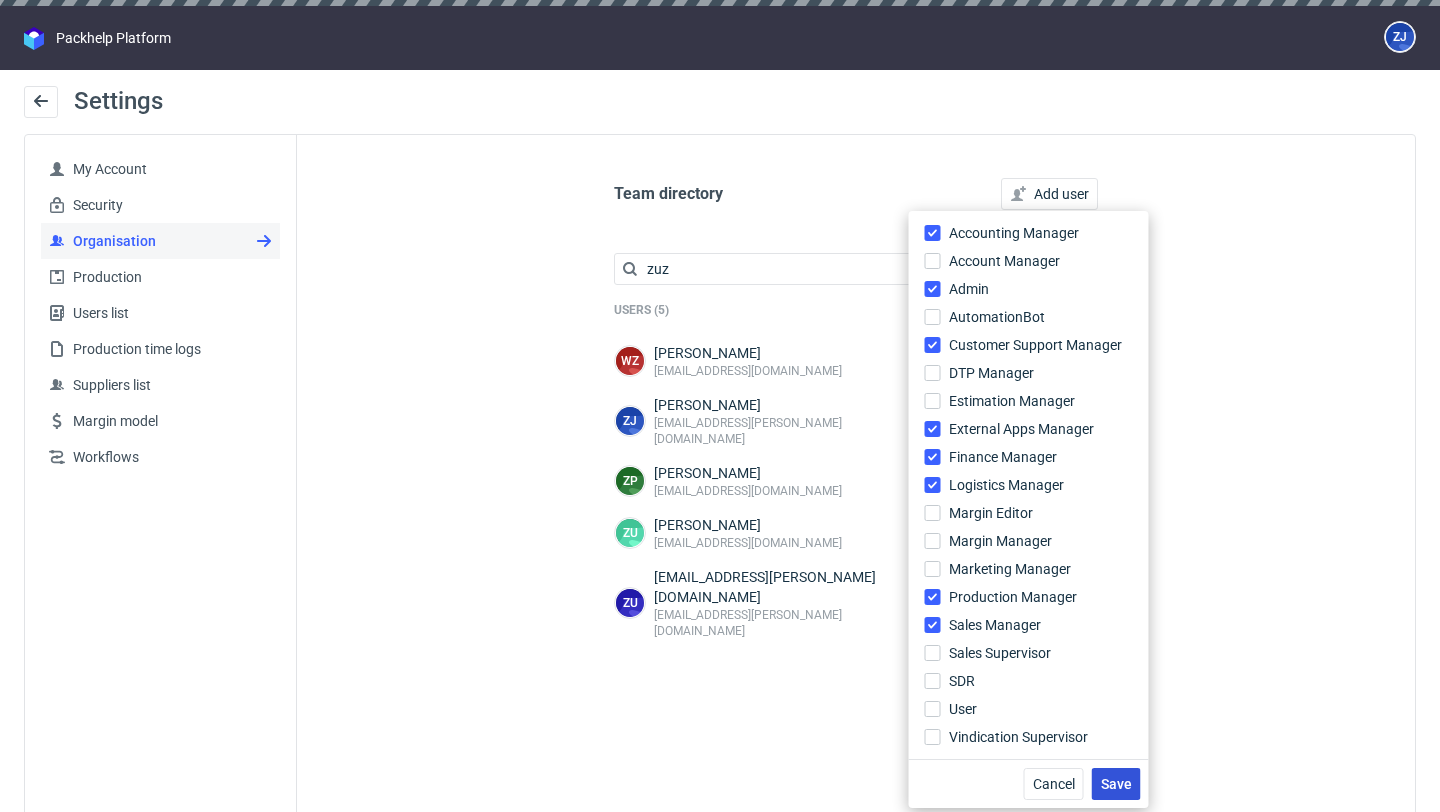 click on "Save" at bounding box center [1116, 784] 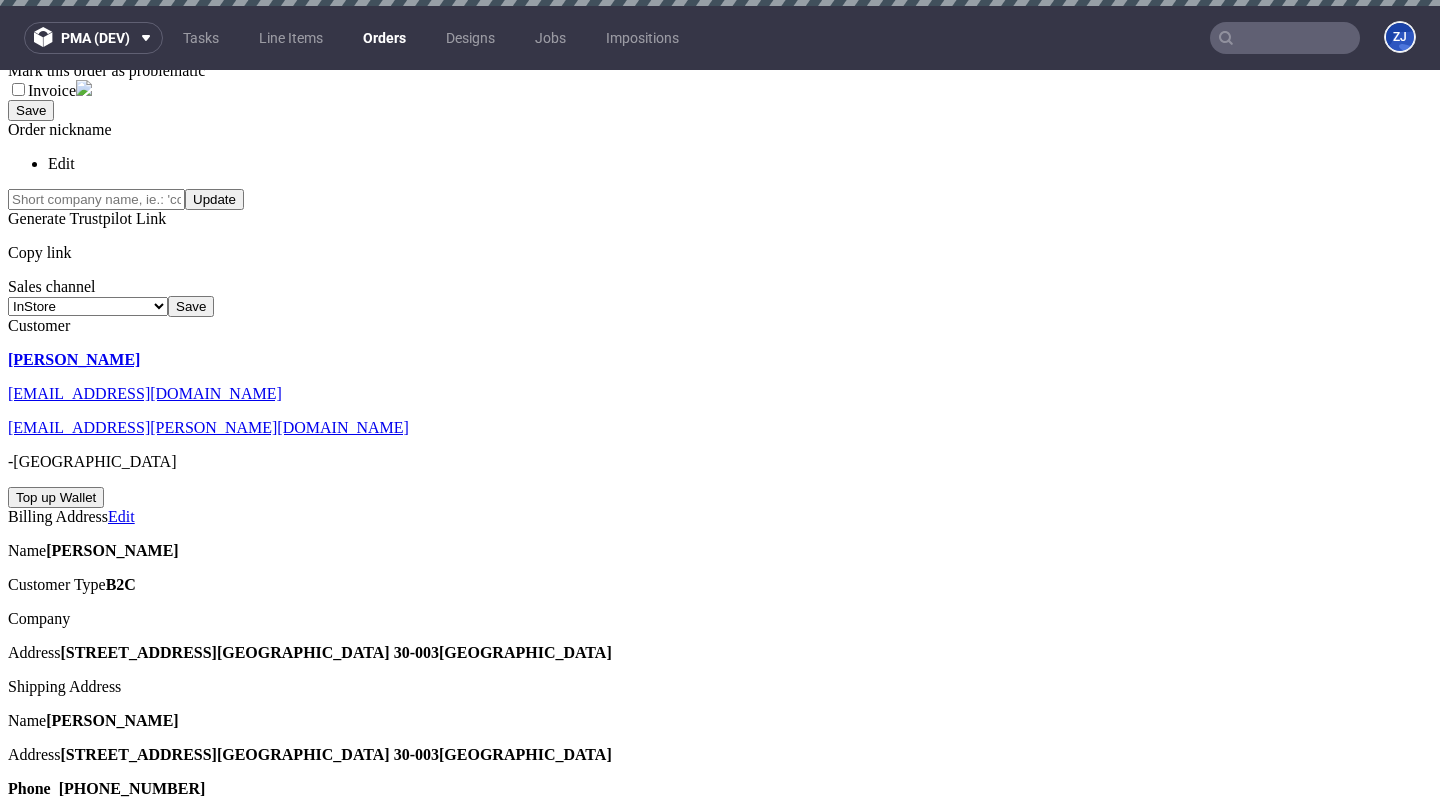 scroll, scrollTop: 0, scrollLeft: 0, axis: both 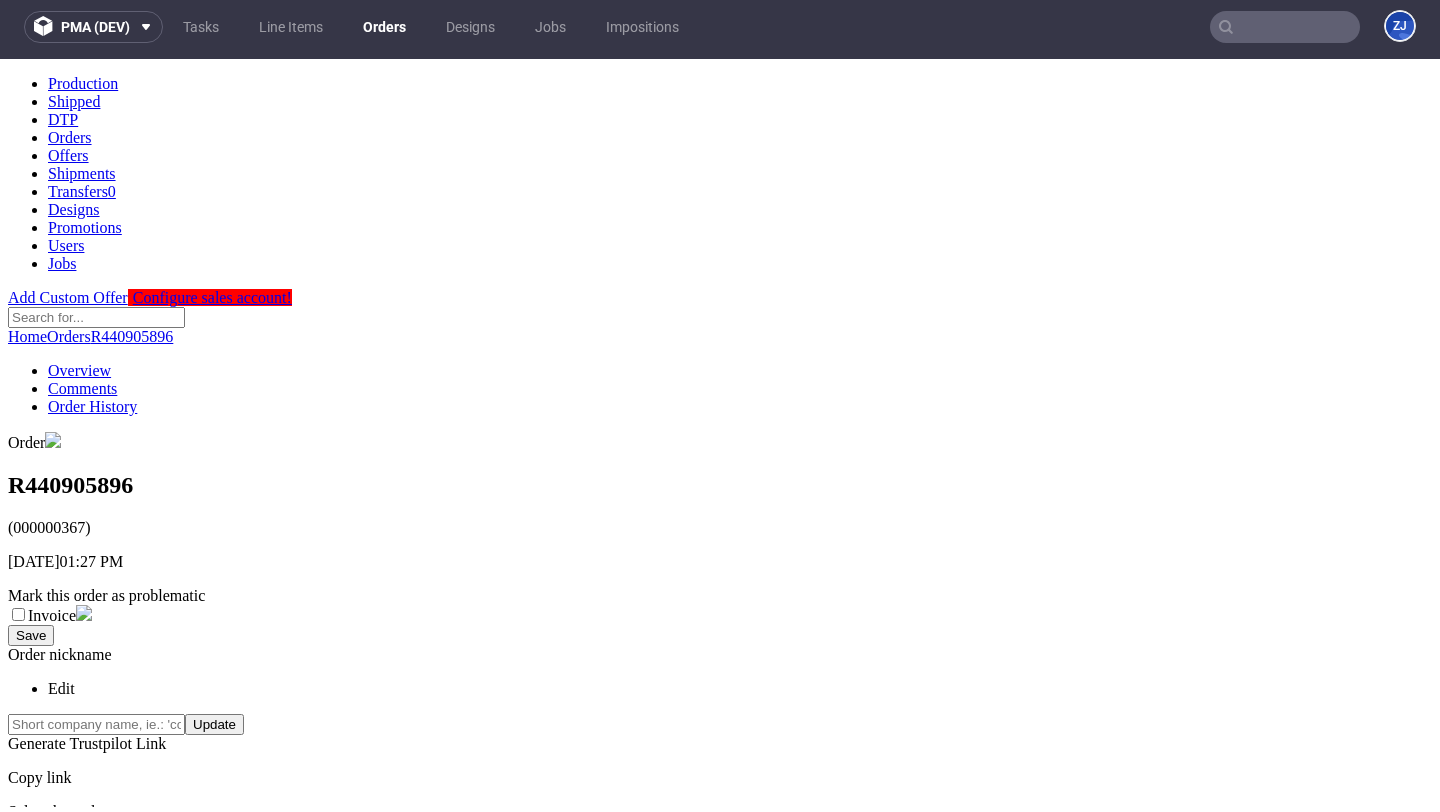 click on "R440905896" at bounding box center (720, 485) 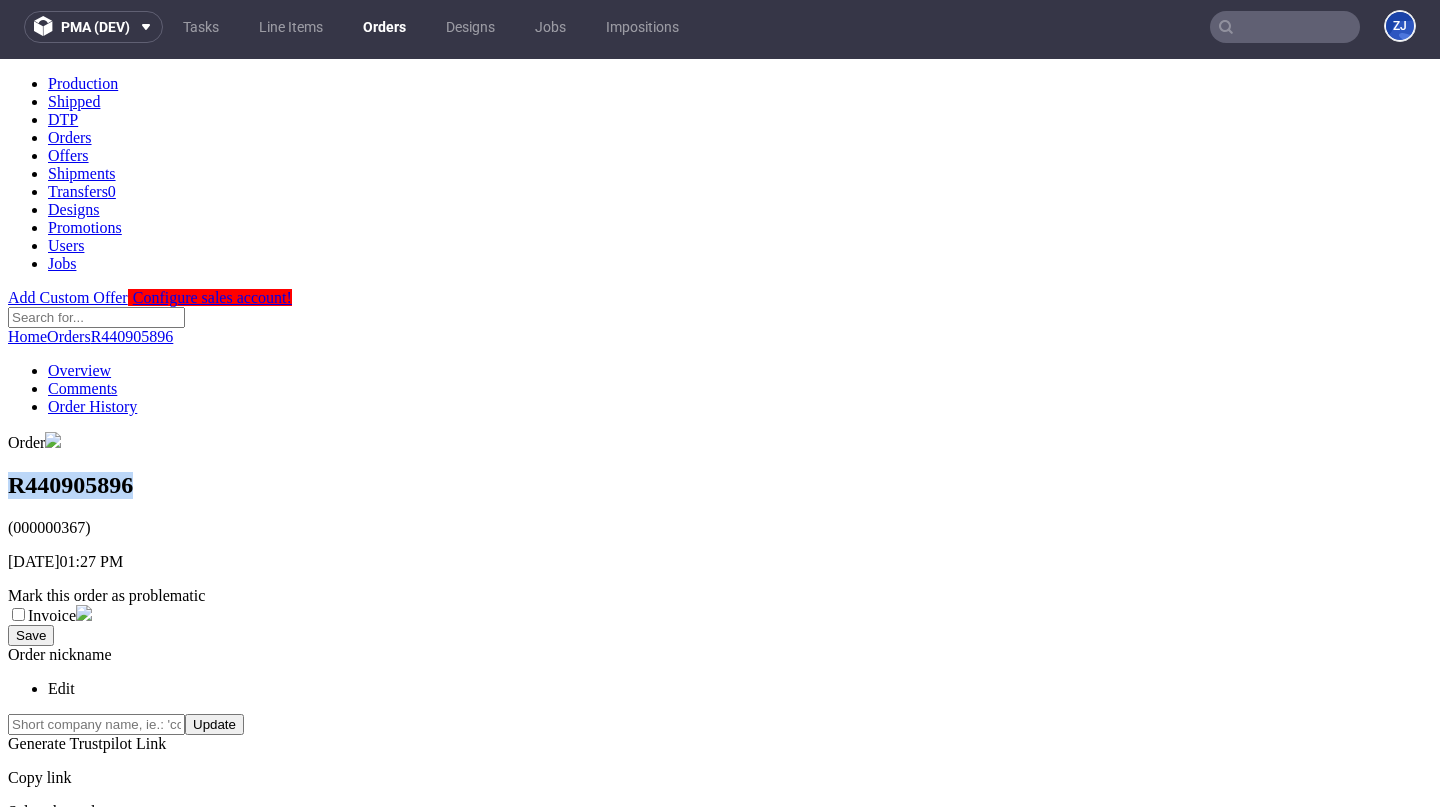 click on "R440905896" at bounding box center (720, 485) 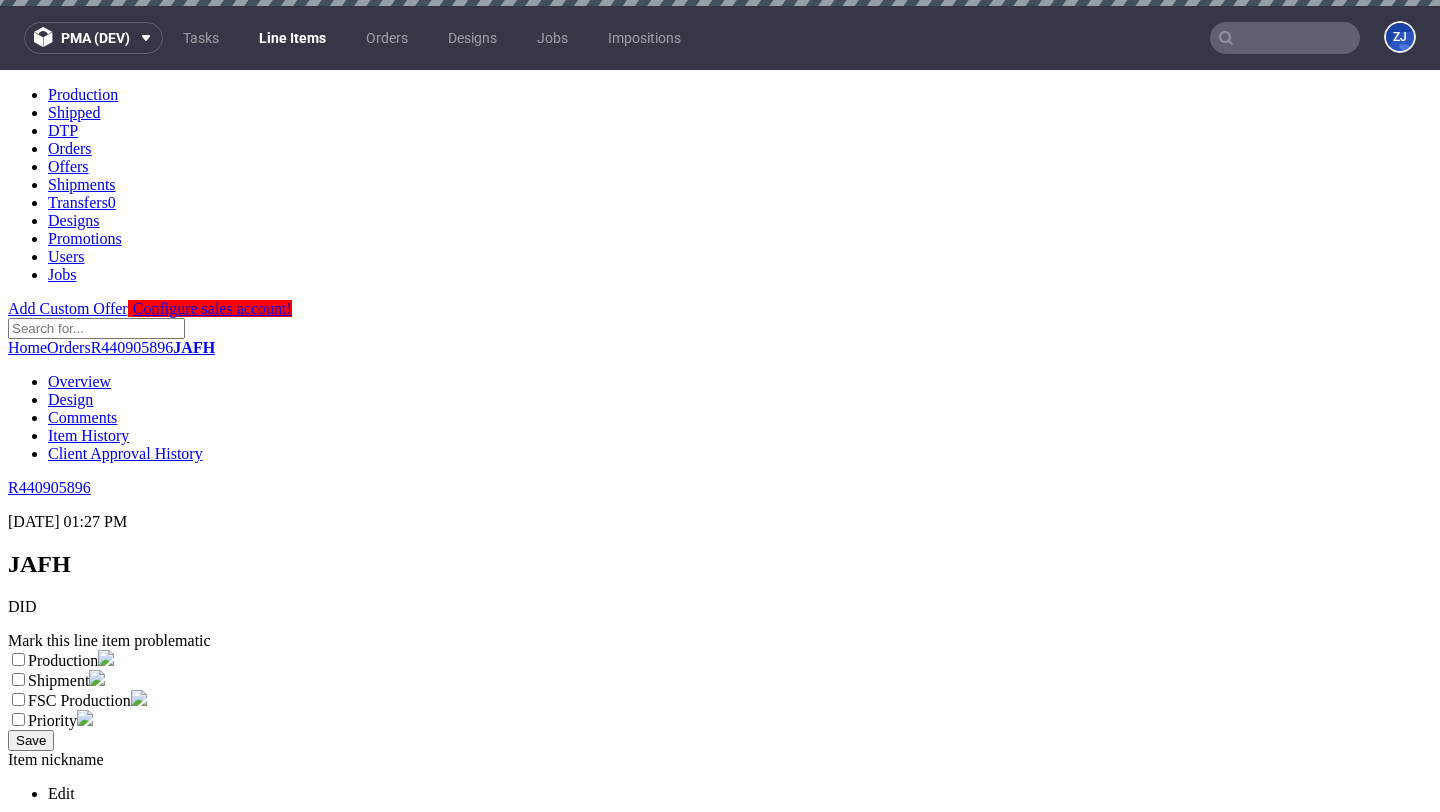 scroll, scrollTop: 0, scrollLeft: 0, axis: both 